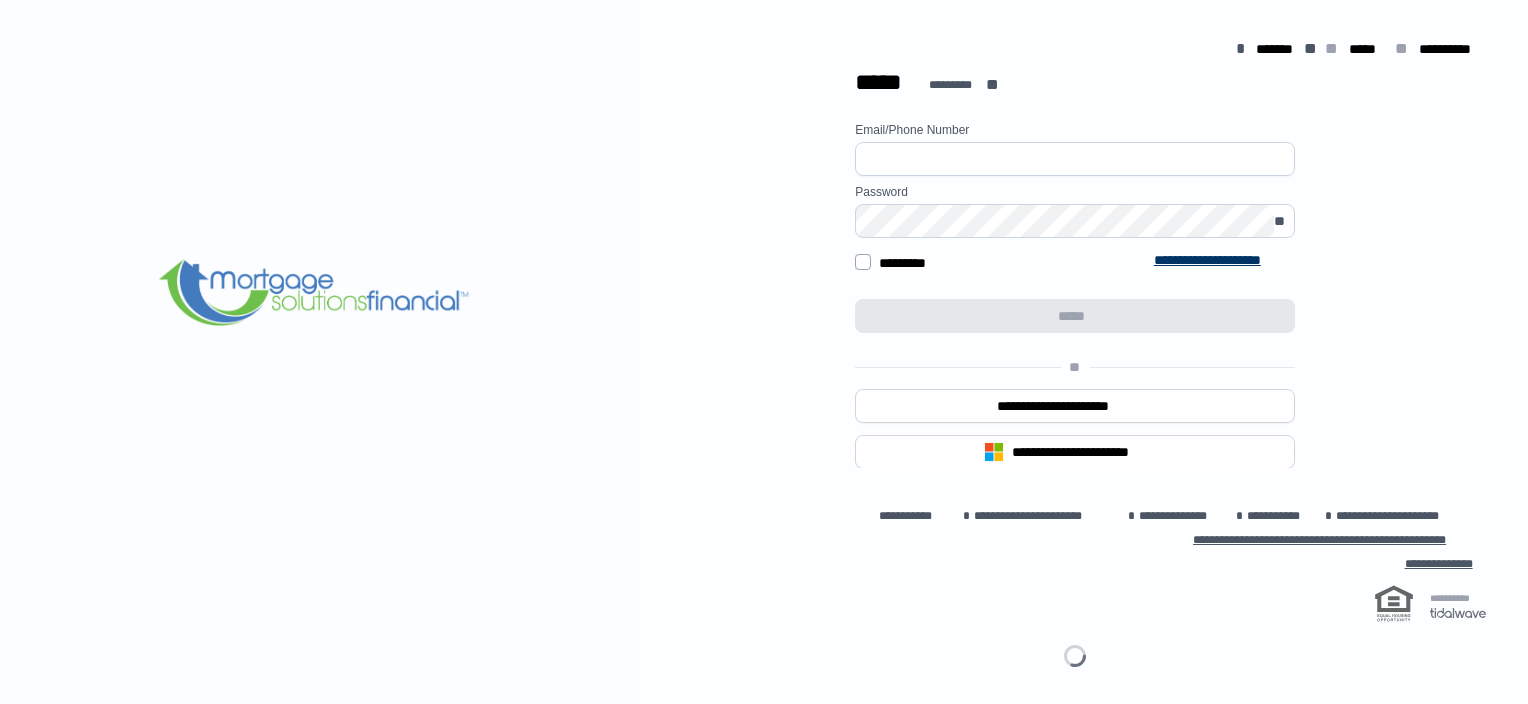 scroll, scrollTop: 0, scrollLeft: 0, axis: both 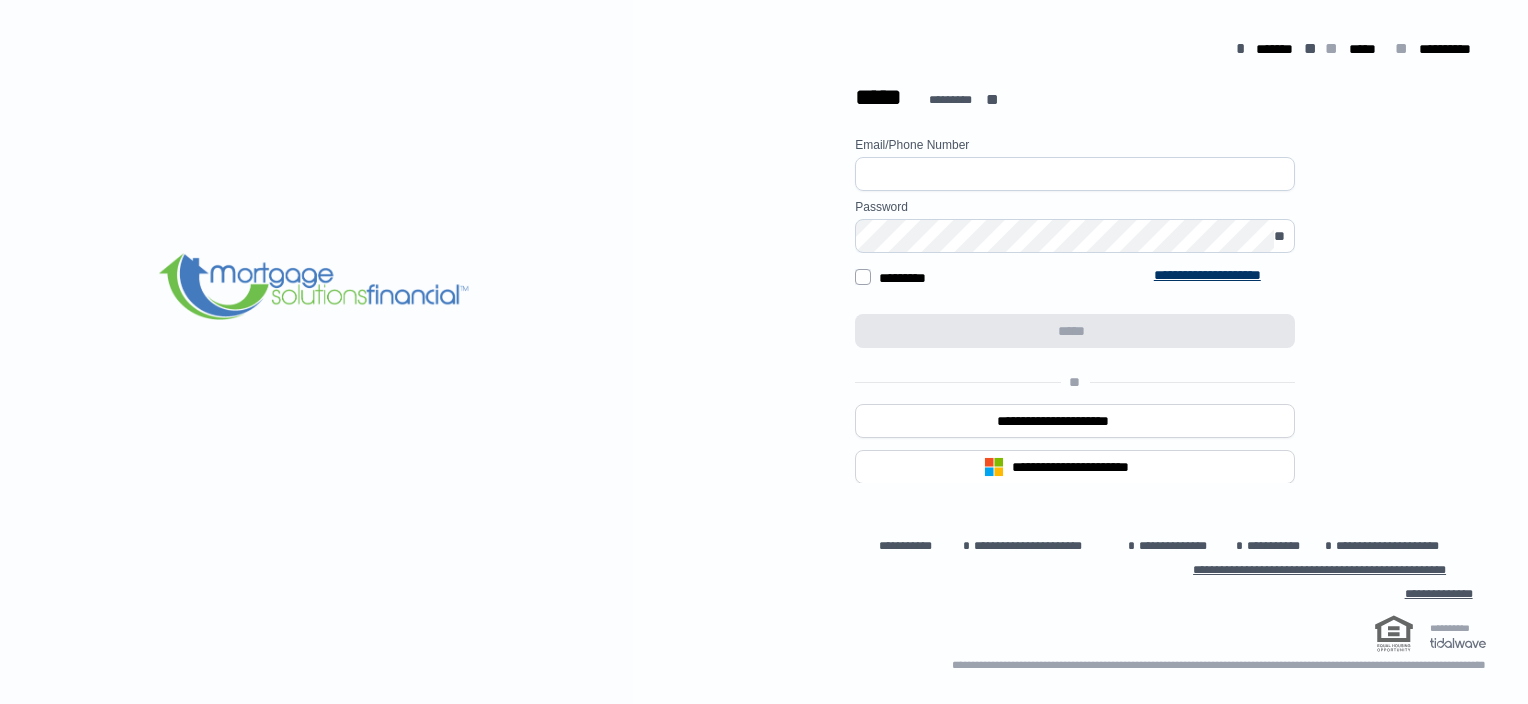 type on "**********" 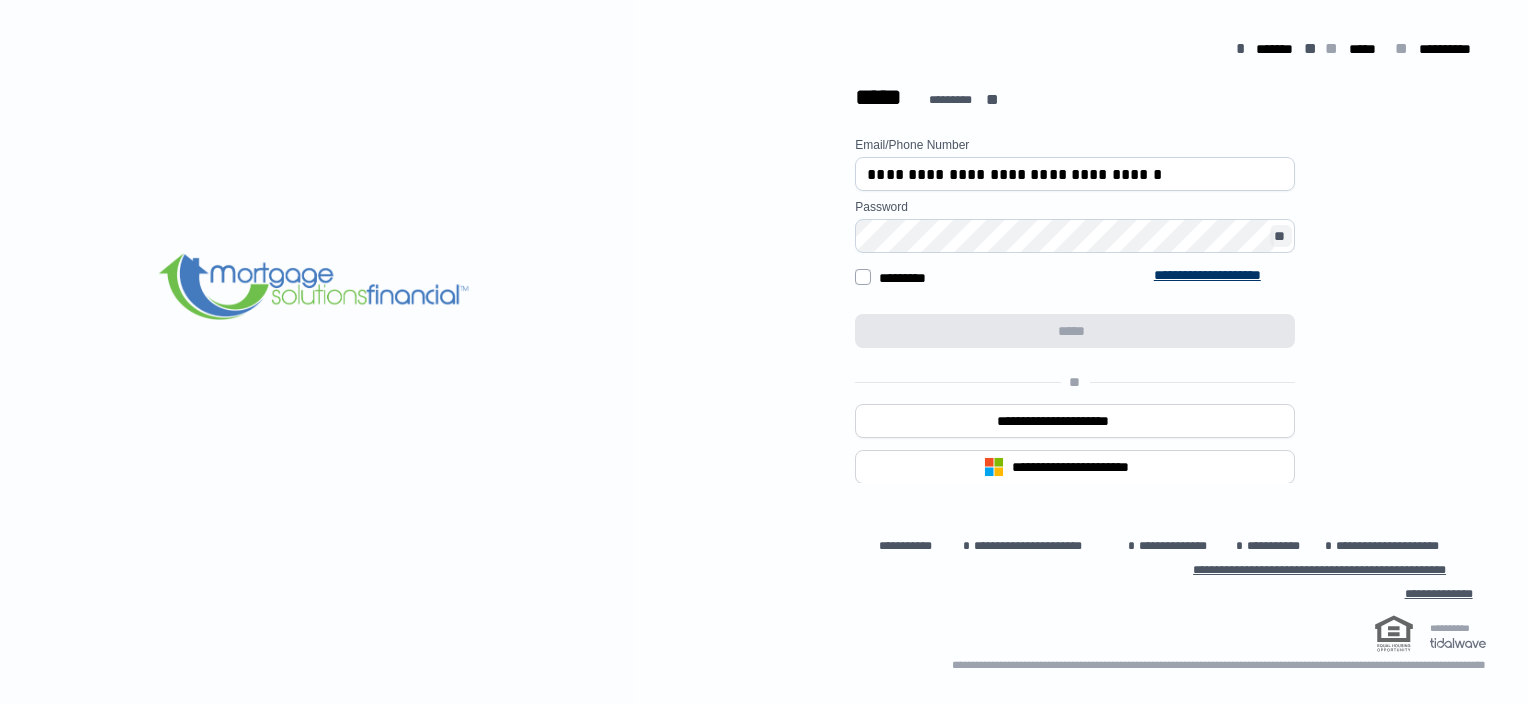 click on "**" at bounding box center [1281, 236] 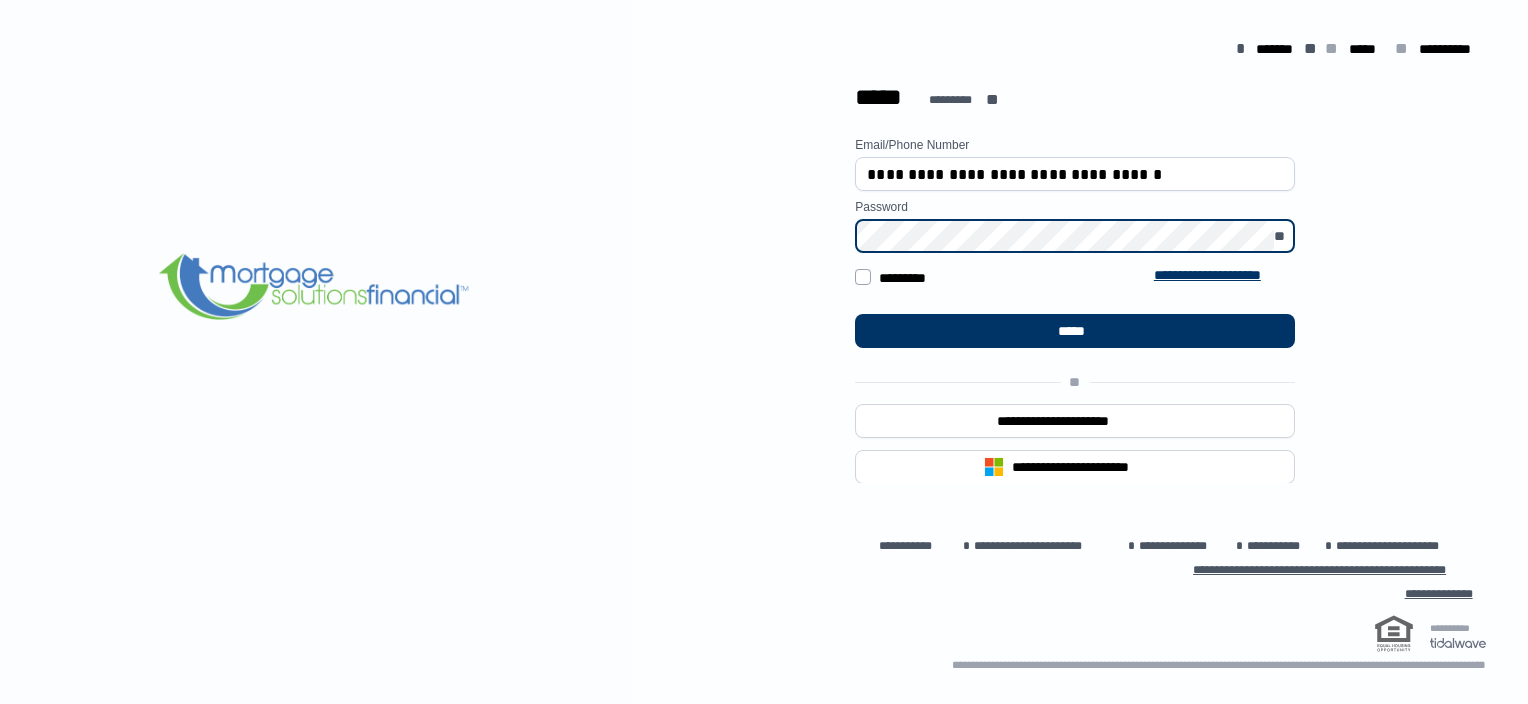 click on "**********" at bounding box center [1075, 277] 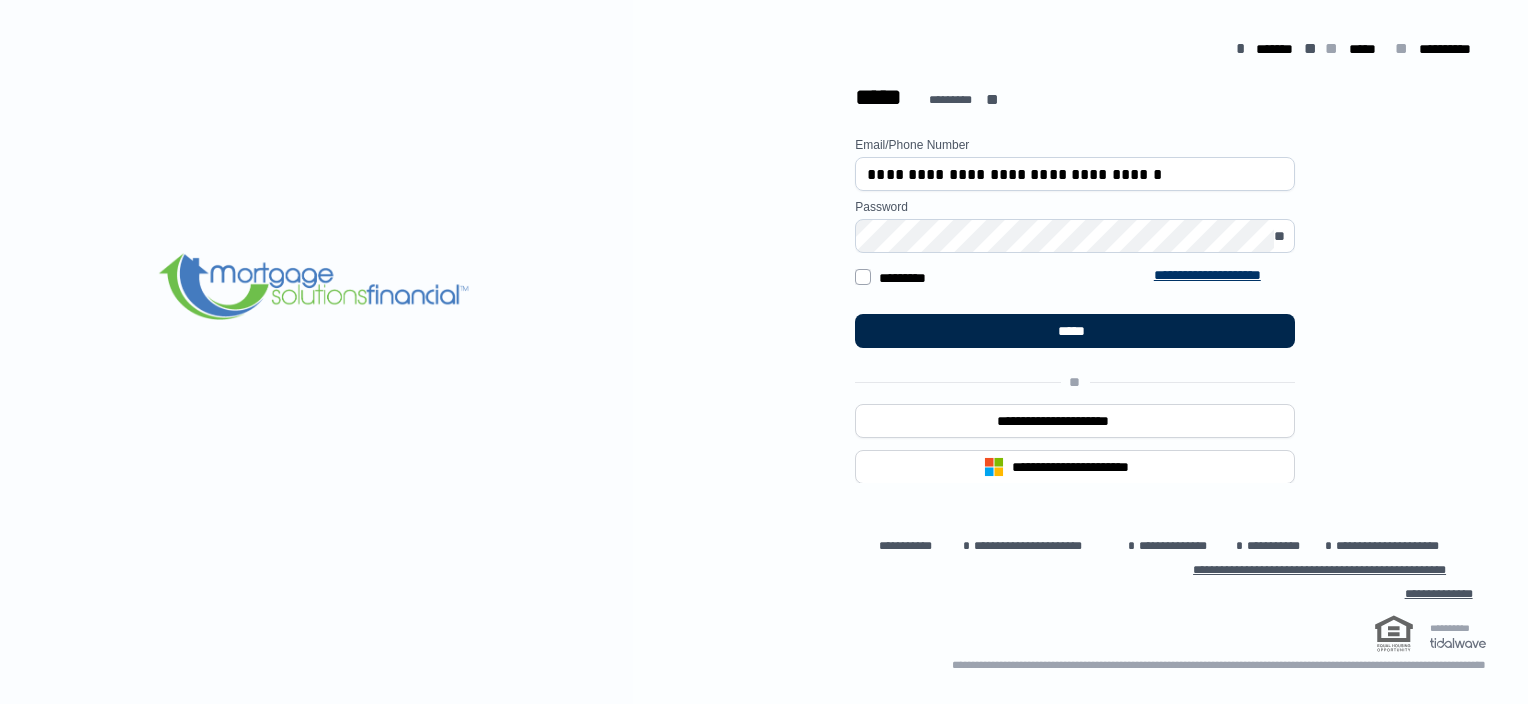 drag, startPoint x: 1132, startPoint y: 323, endPoint x: 1184, endPoint y: 332, distance: 52.773098 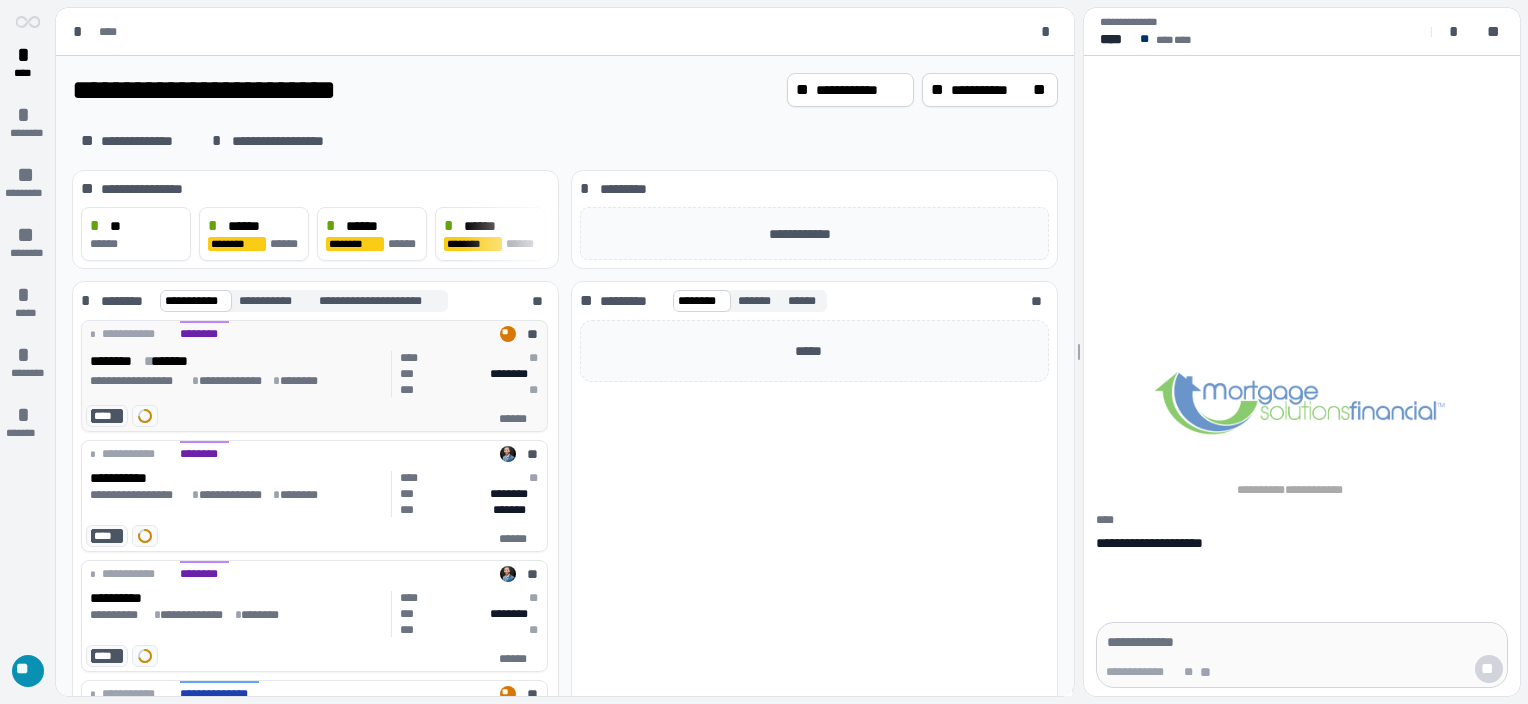 click on "**********" at bounding box center (234, 381) 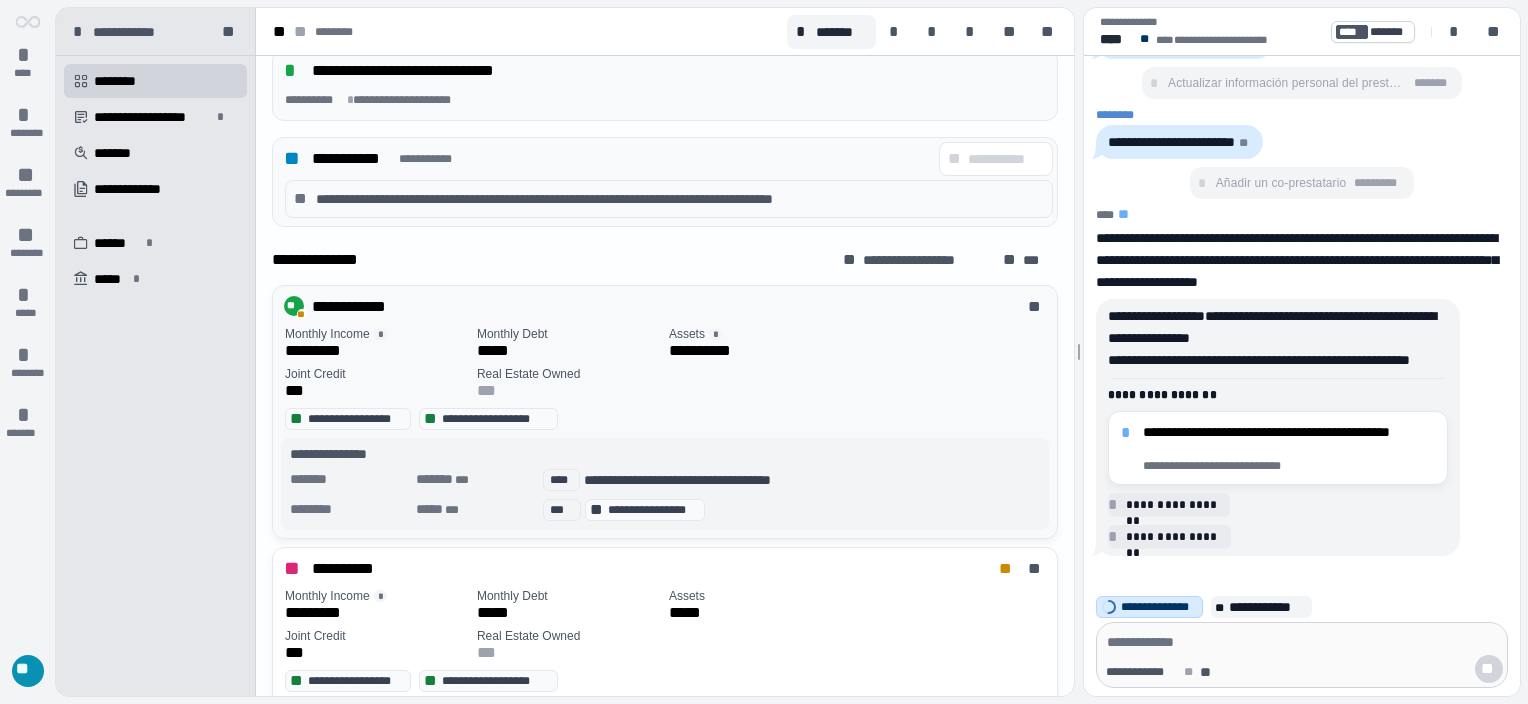 scroll, scrollTop: 993, scrollLeft: 0, axis: vertical 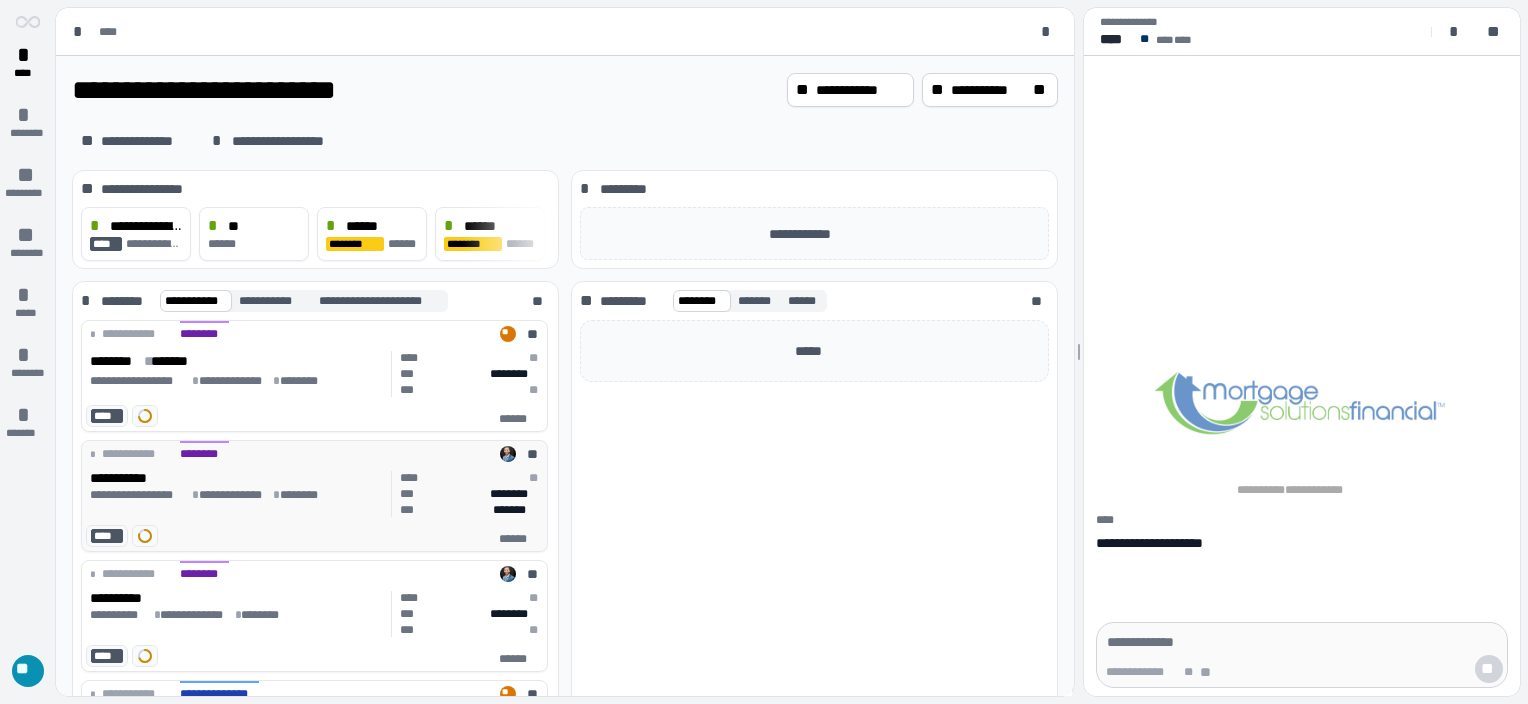 click on "**********" at bounding box center [237, 495] 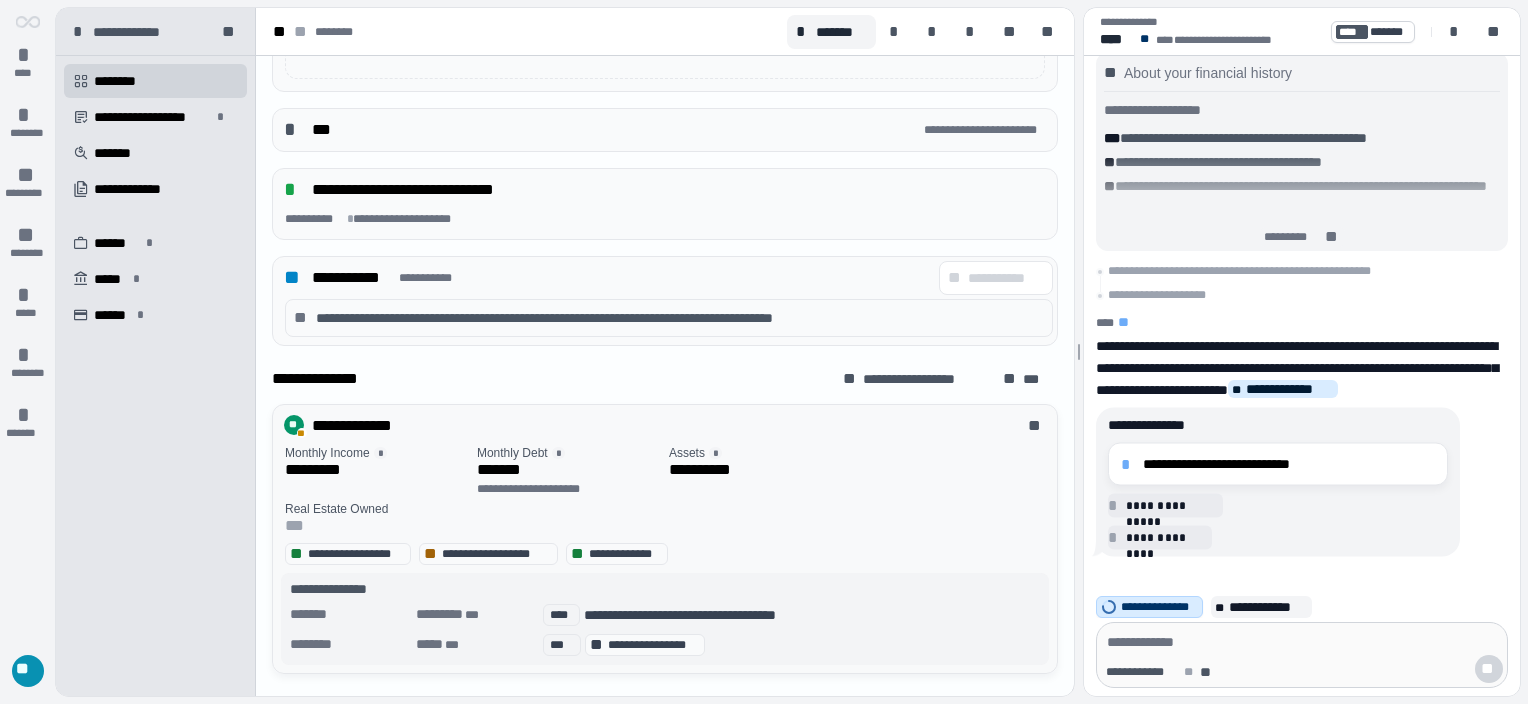 scroll, scrollTop: 748, scrollLeft: 0, axis: vertical 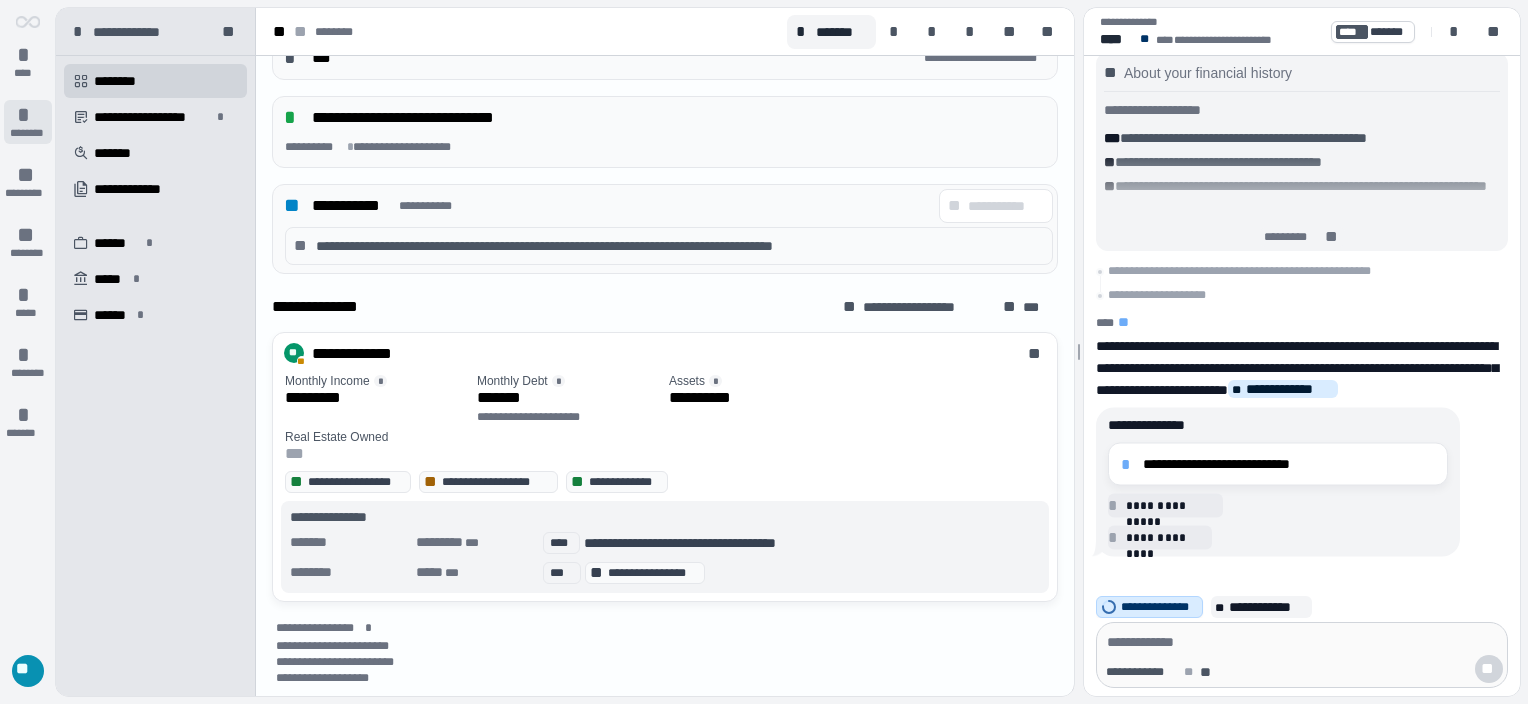 click on "*" at bounding box center (28, 115) 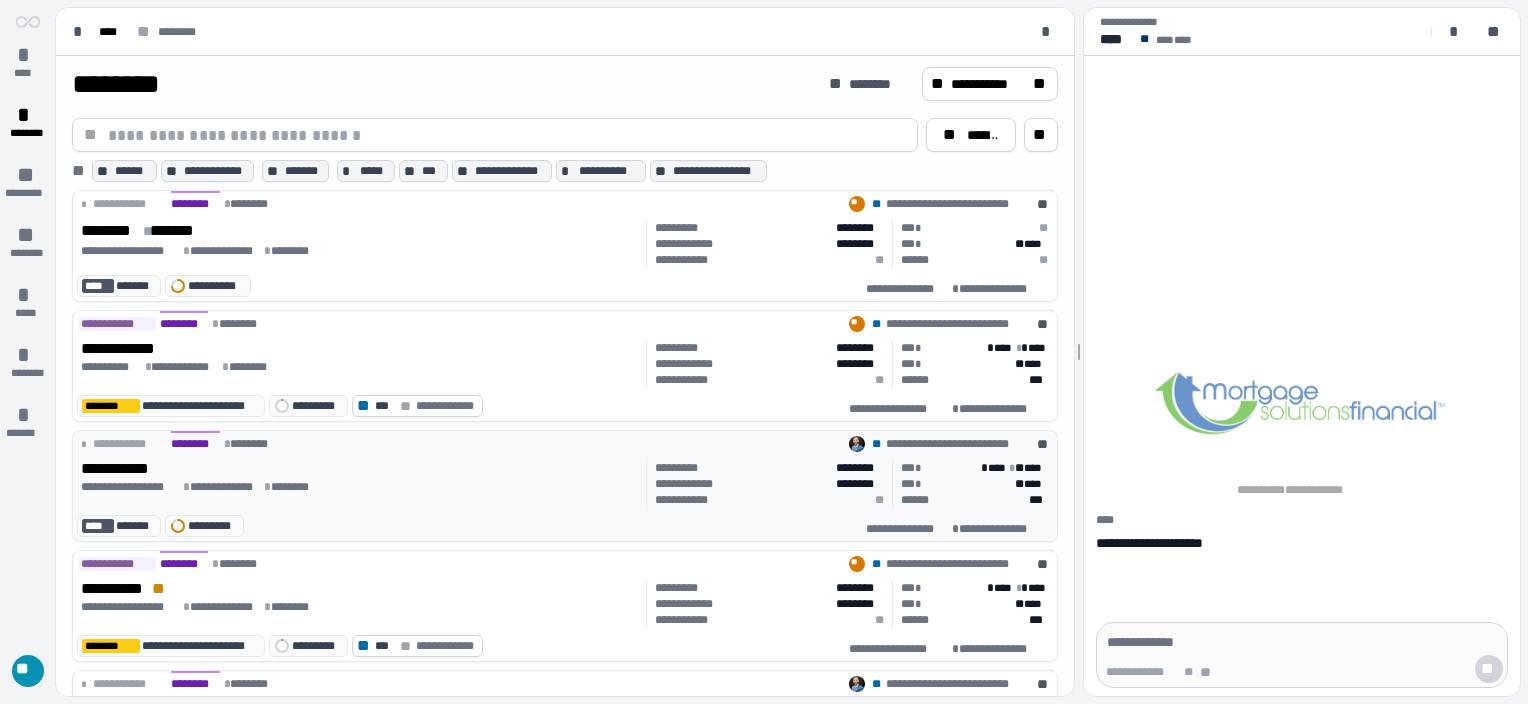 scroll, scrollTop: 0, scrollLeft: 0, axis: both 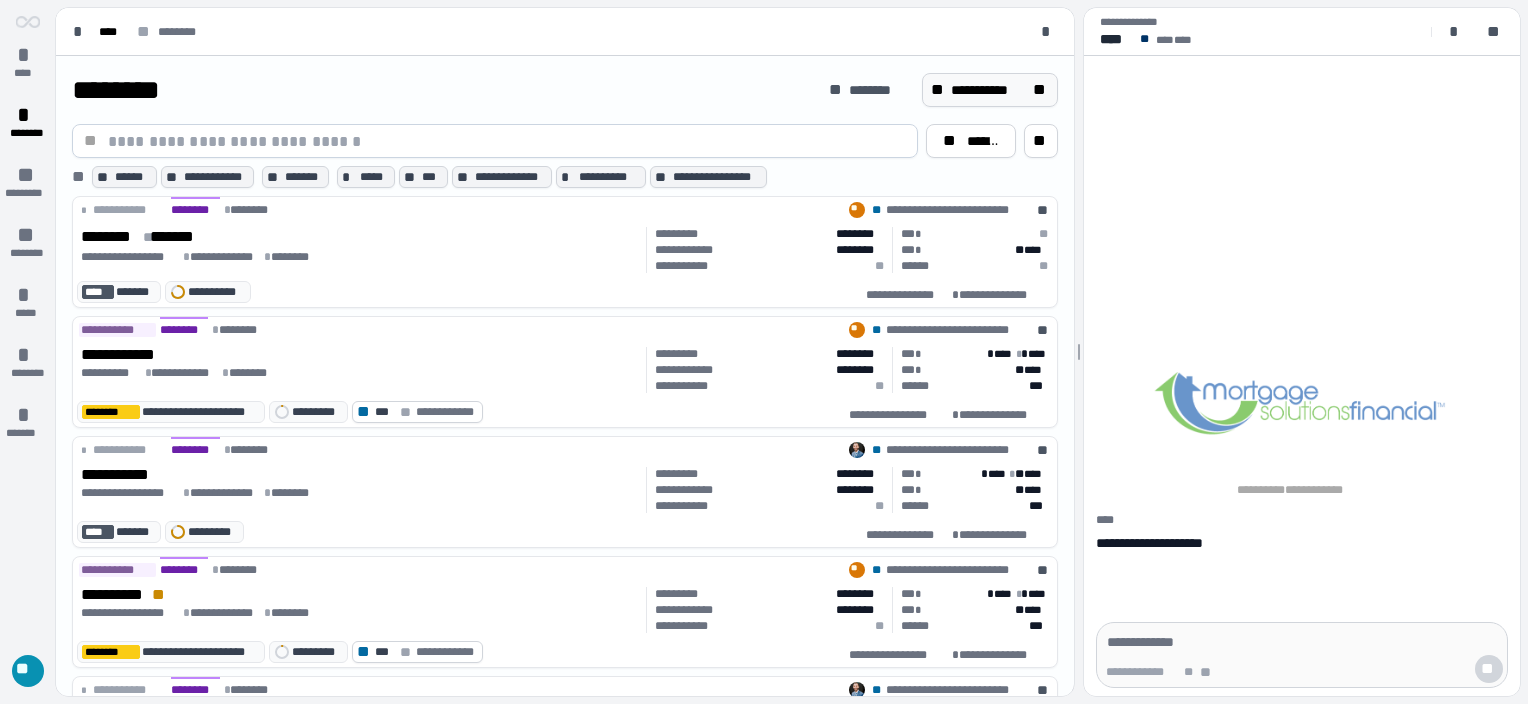 click on "**" at bounding box center [1041, 90] 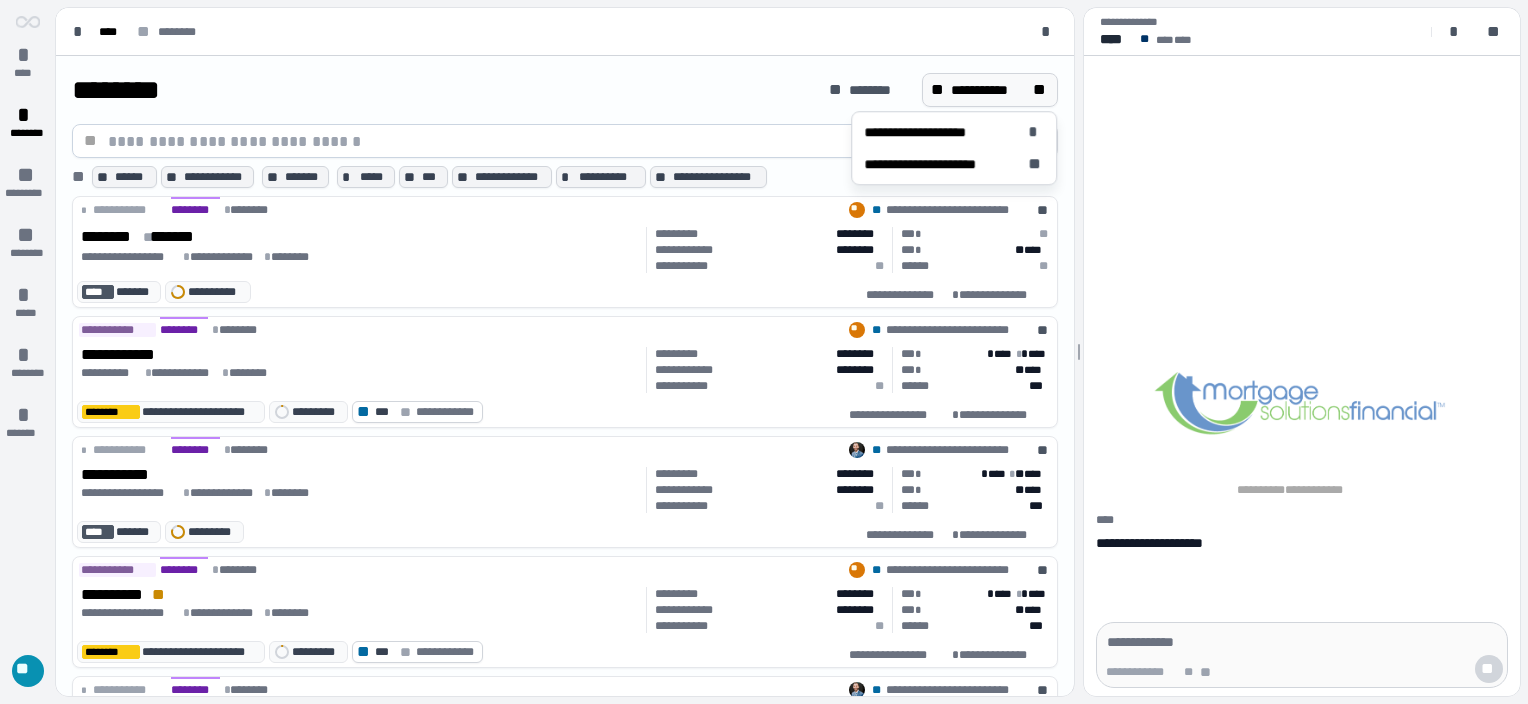 click on "**********" at bounding box center (565, 98) 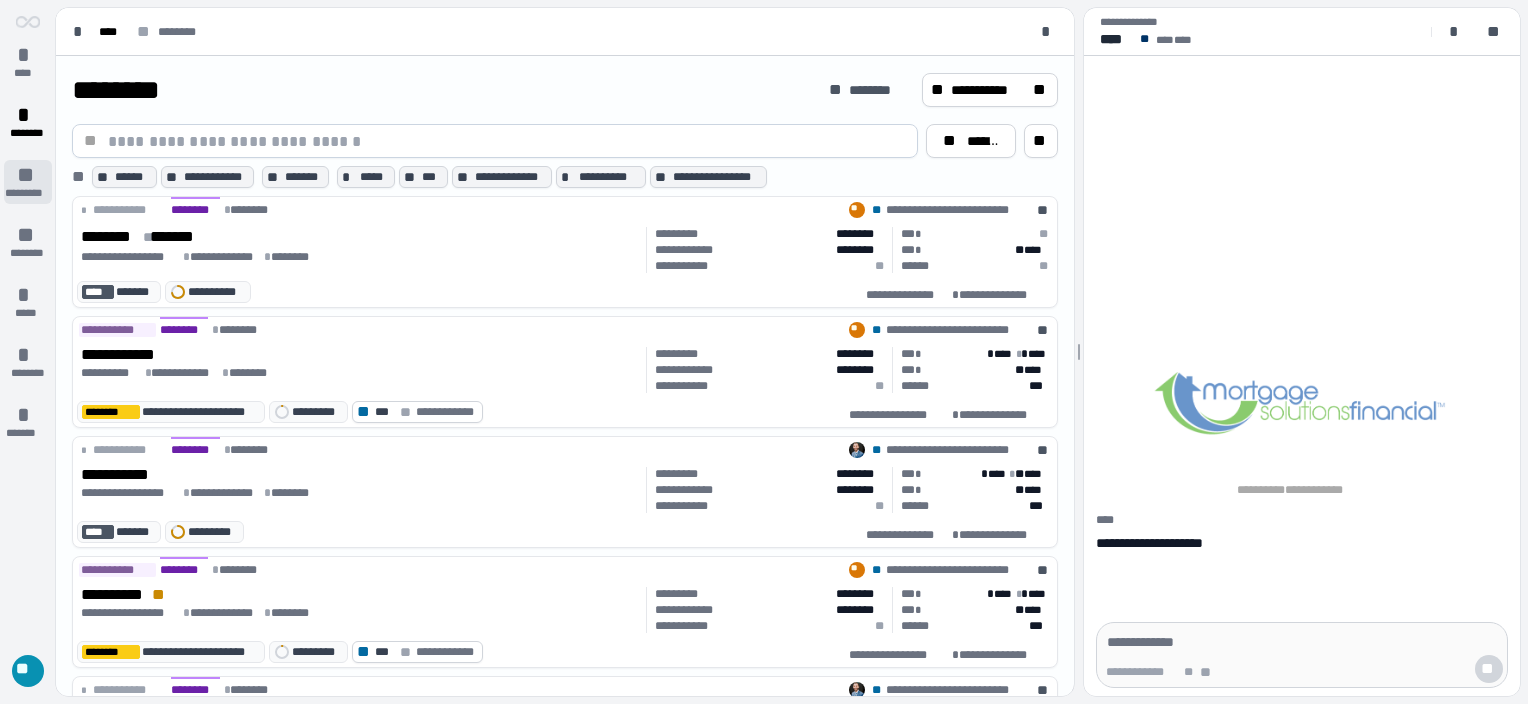 click on "**" at bounding box center (28, 175) 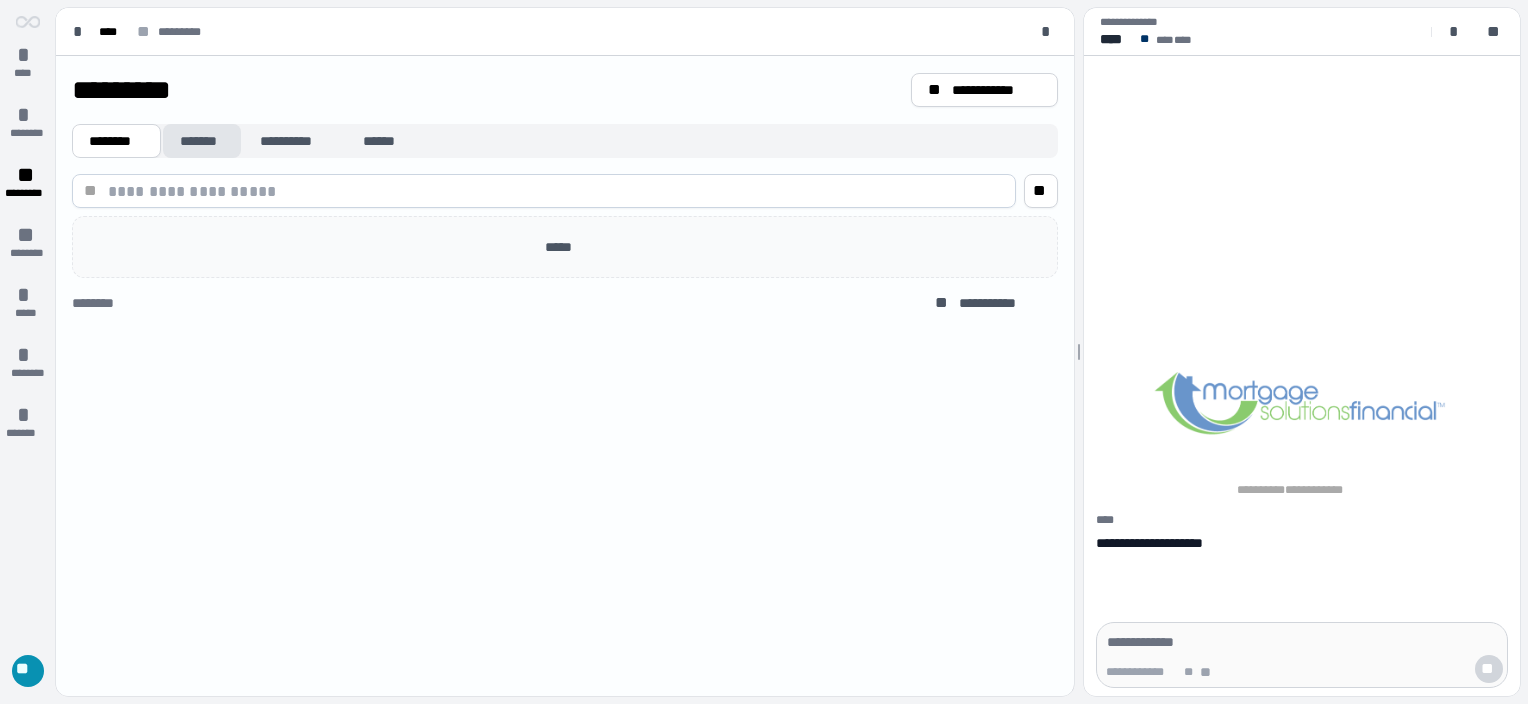 drag, startPoint x: 202, startPoint y: 150, endPoint x: 222, endPoint y: 152, distance: 20.09975 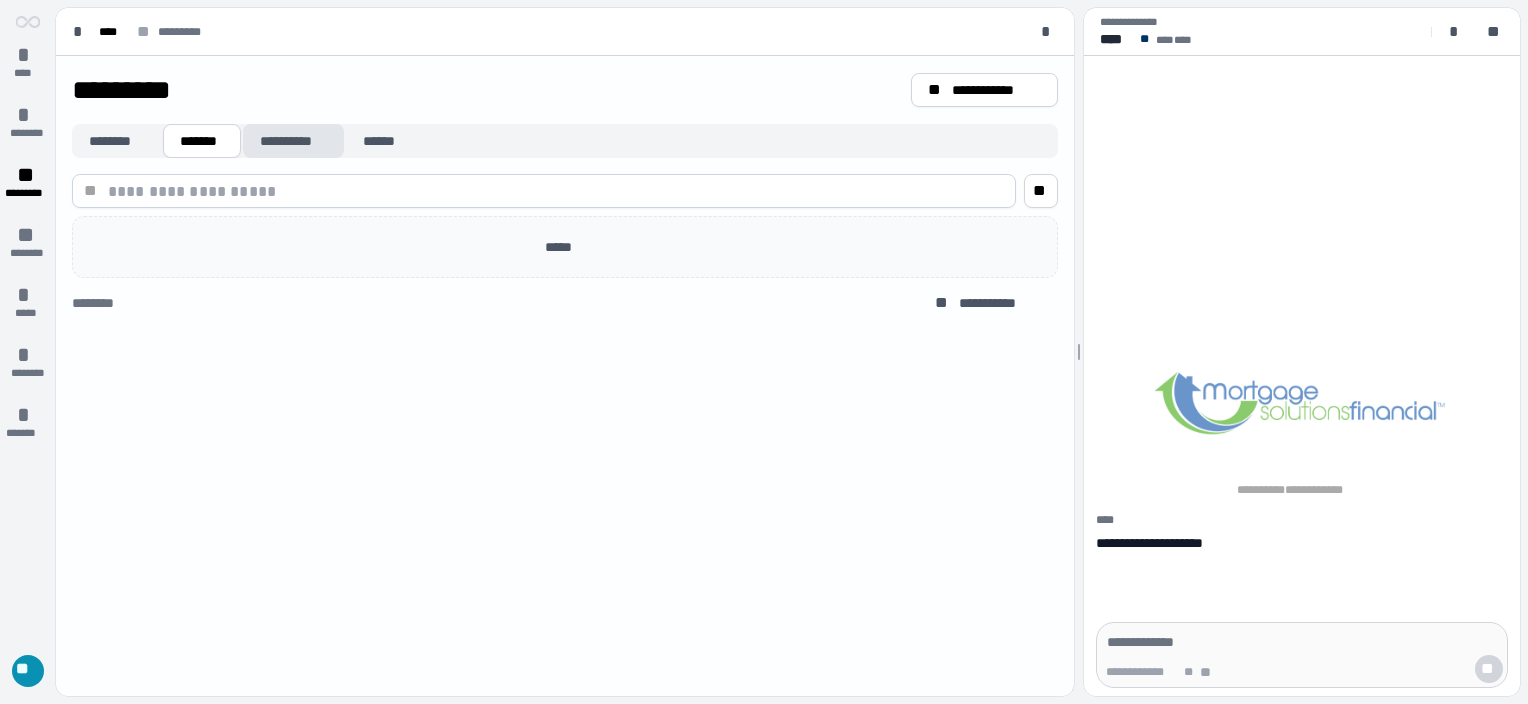 click on "**********" at bounding box center [293, 141] 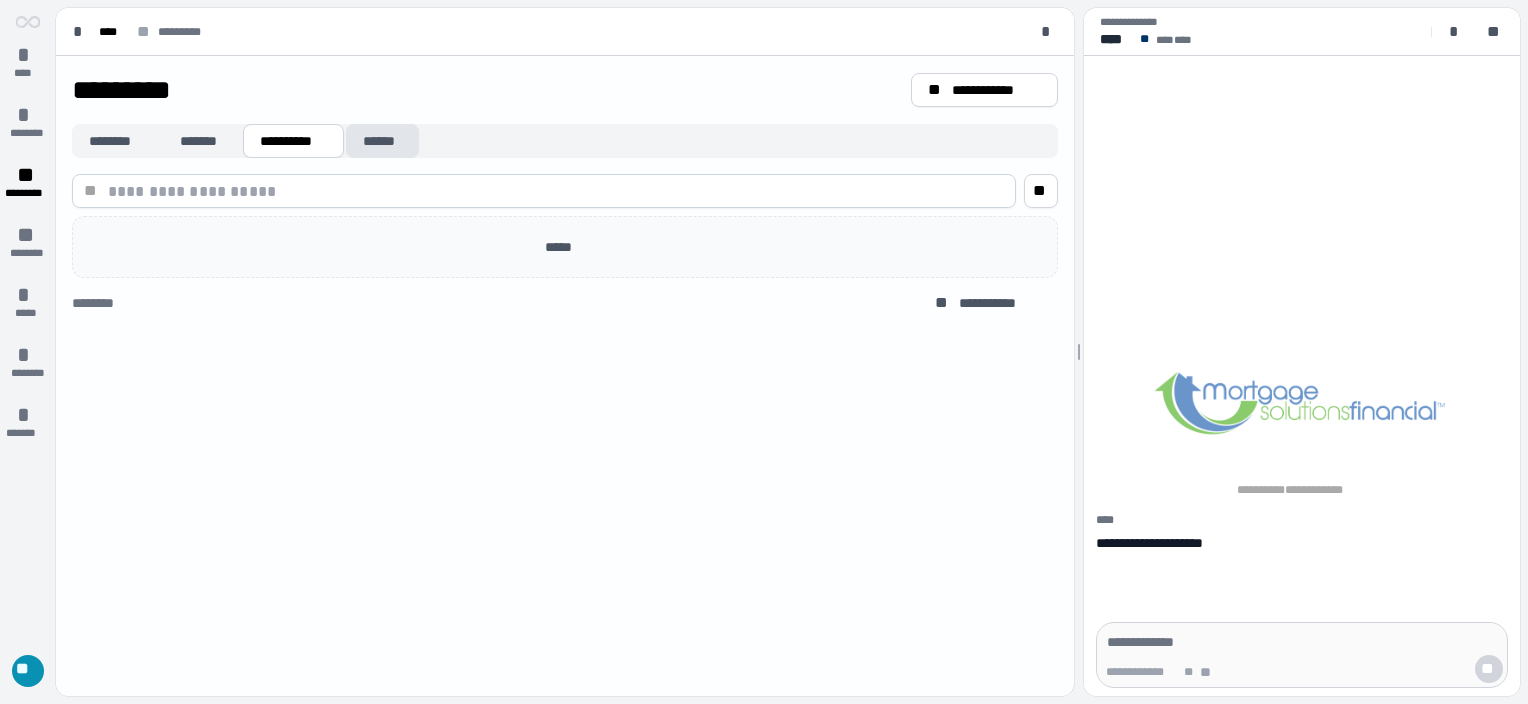click on "******" at bounding box center [382, 141] 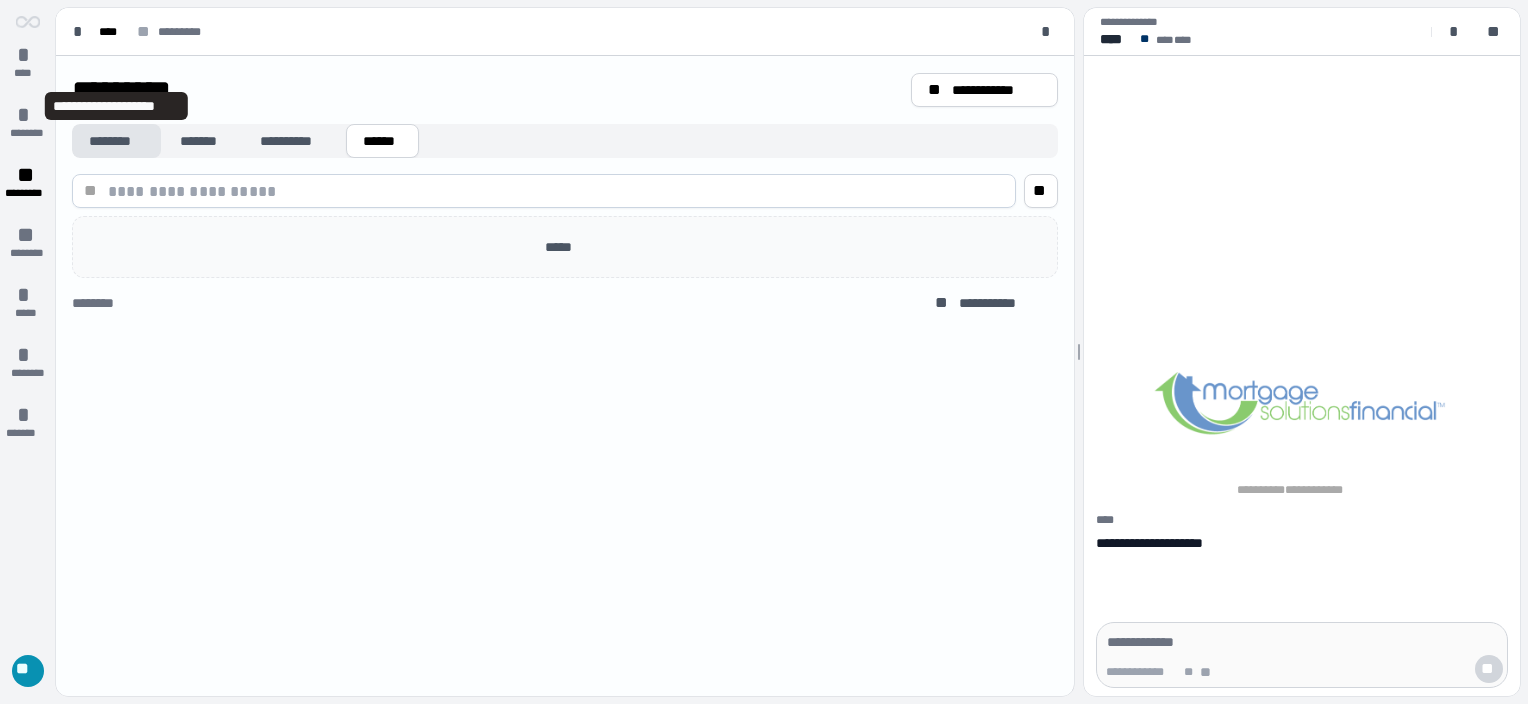click on "********" at bounding box center [116, 141] 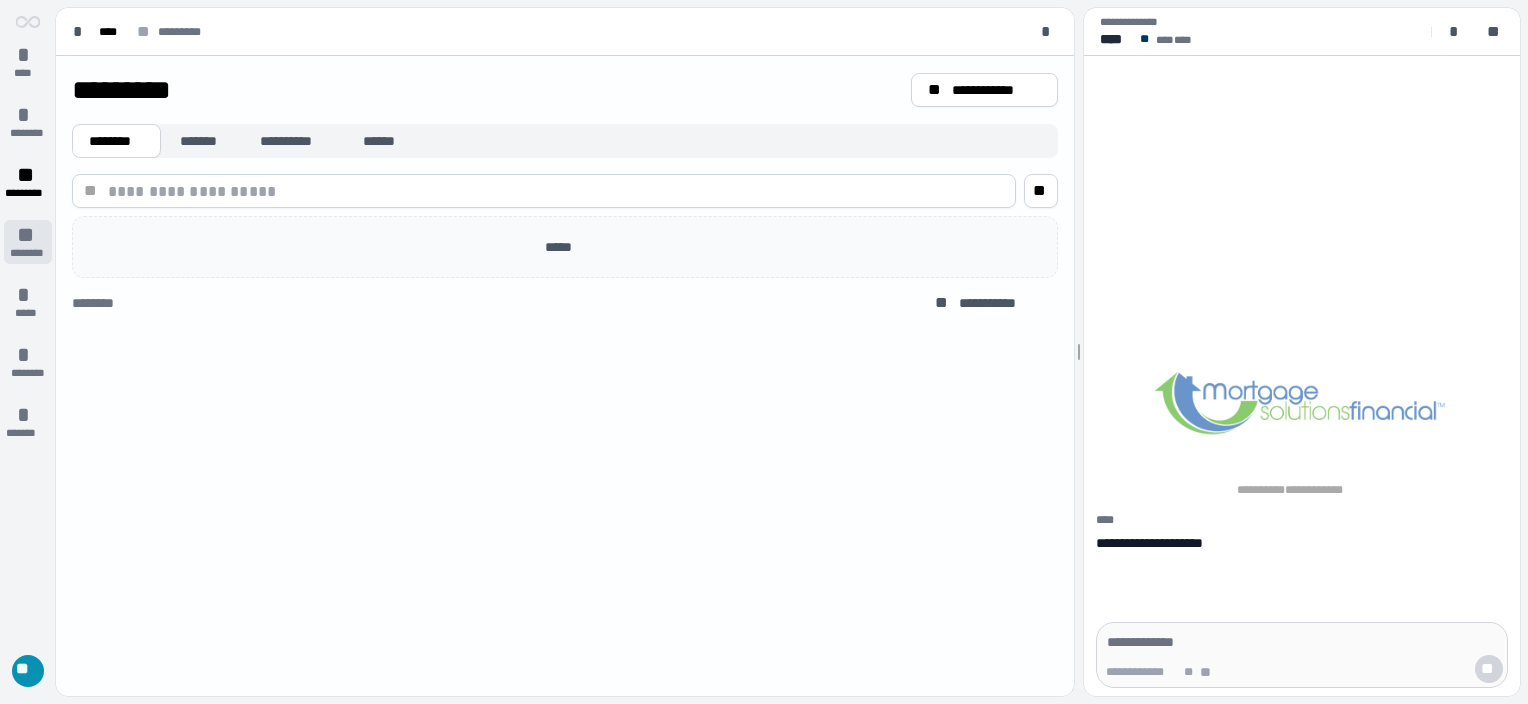 click on "********" at bounding box center (28, 253) 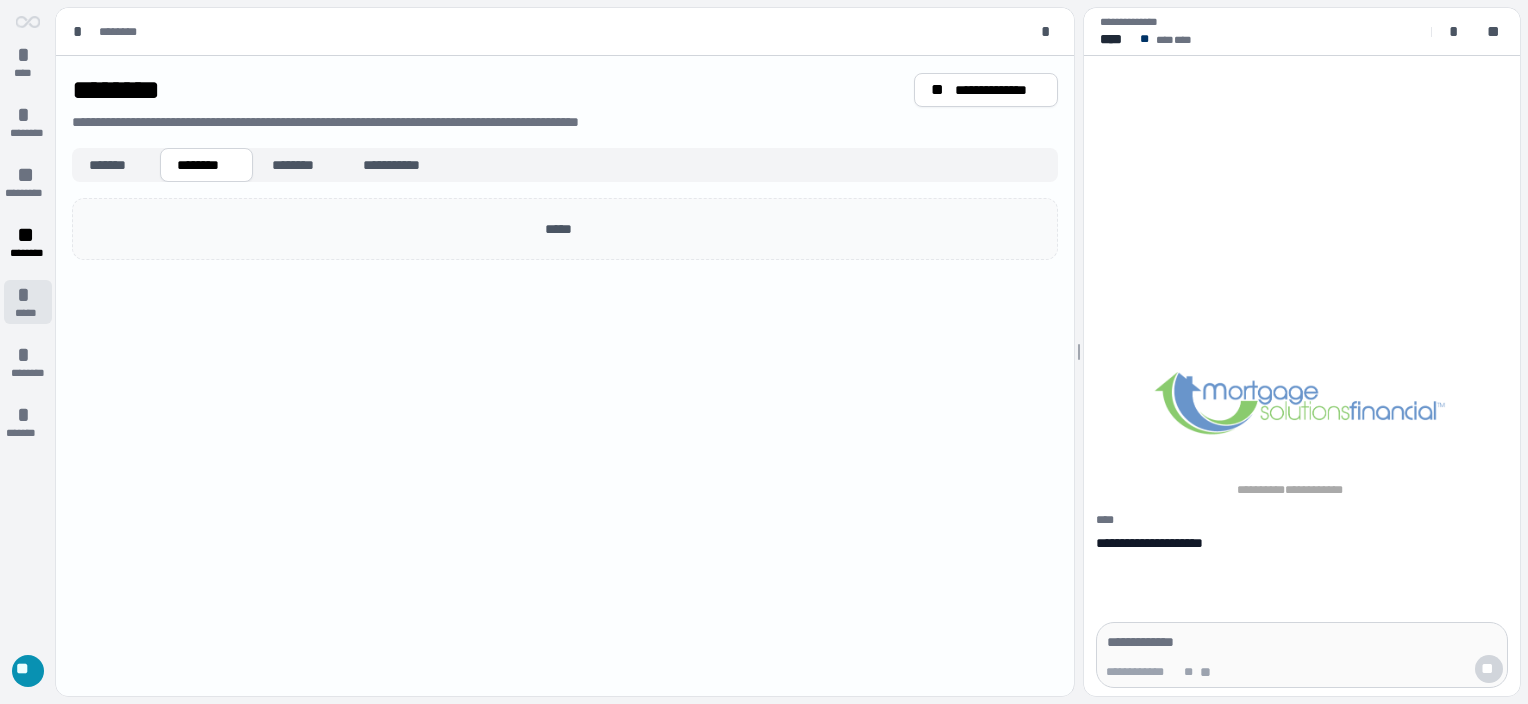 click on "*****" at bounding box center [27, 313] 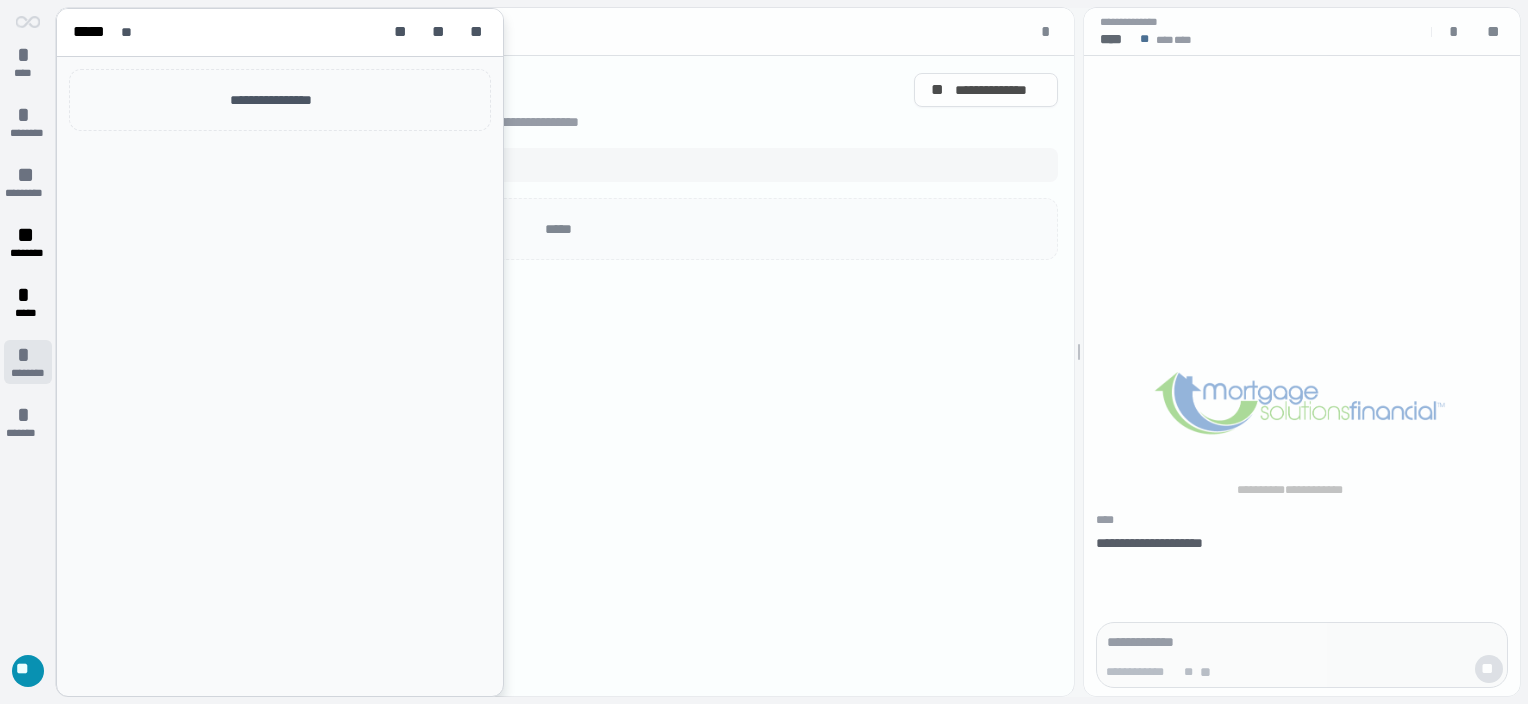 click on "* ********" at bounding box center (28, 362) 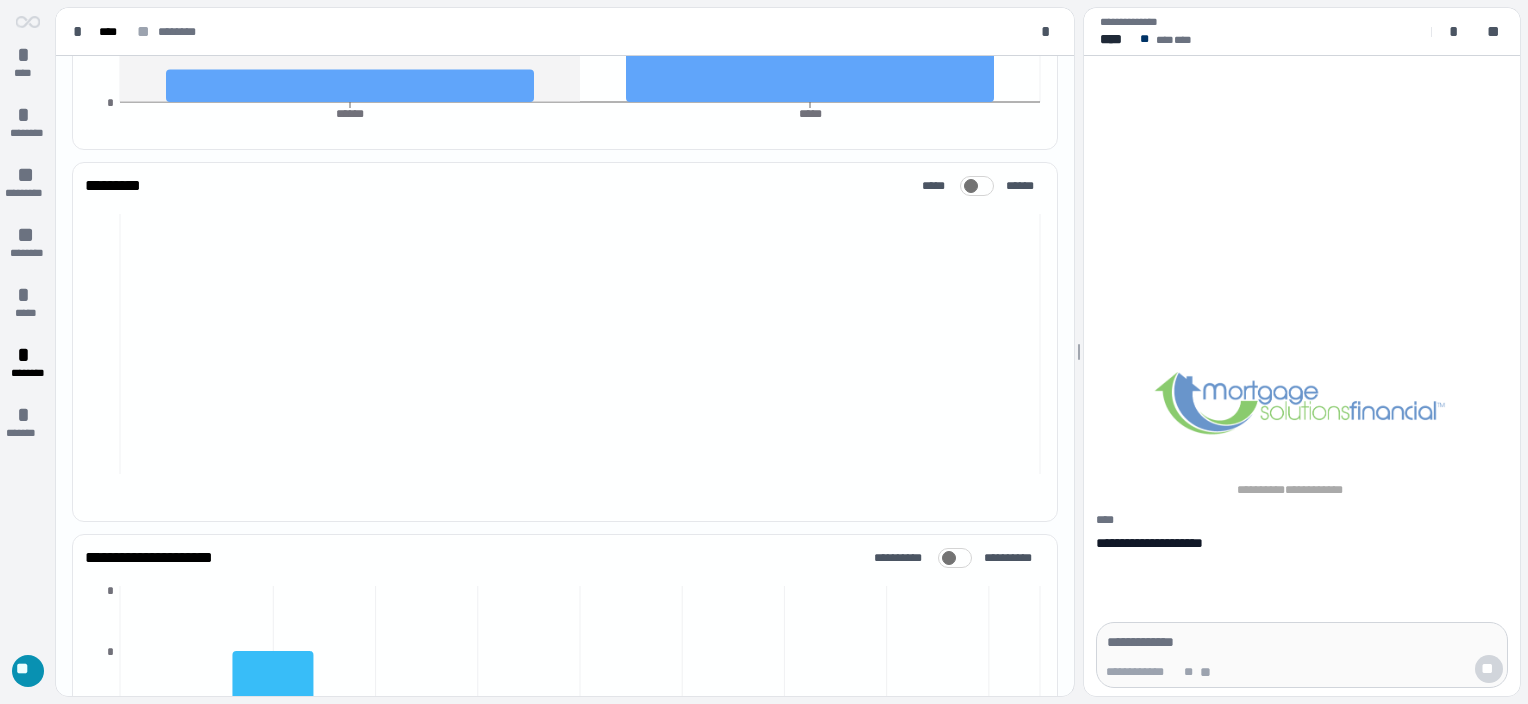 scroll, scrollTop: 0, scrollLeft: 0, axis: both 